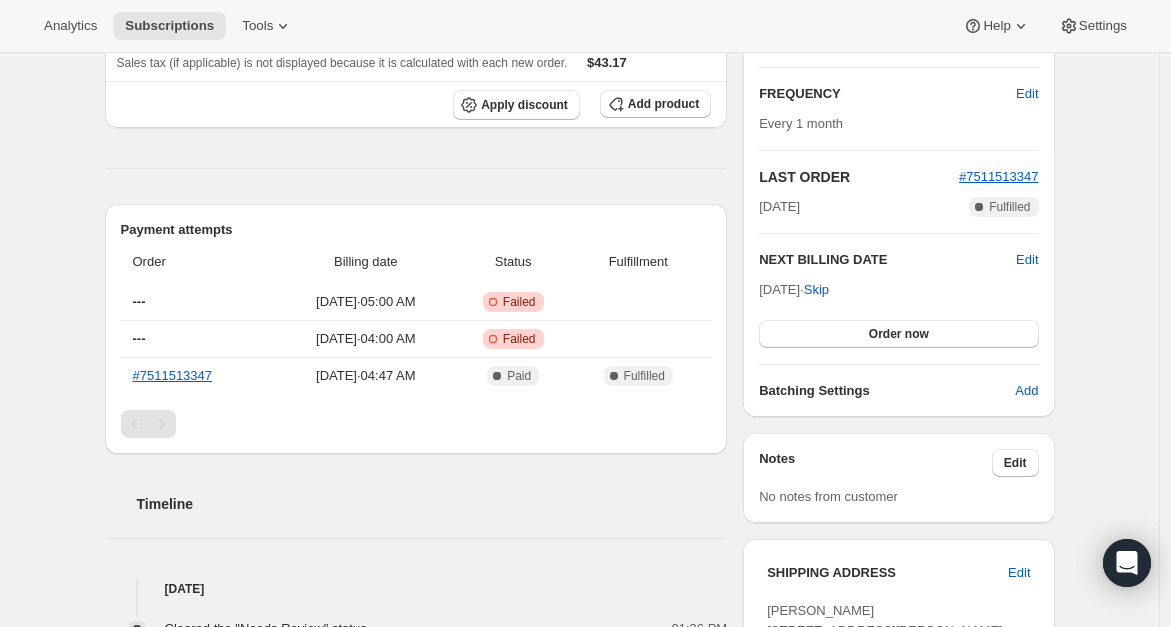 scroll, scrollTop: 413, scrollLeft: 0, axis: vertical 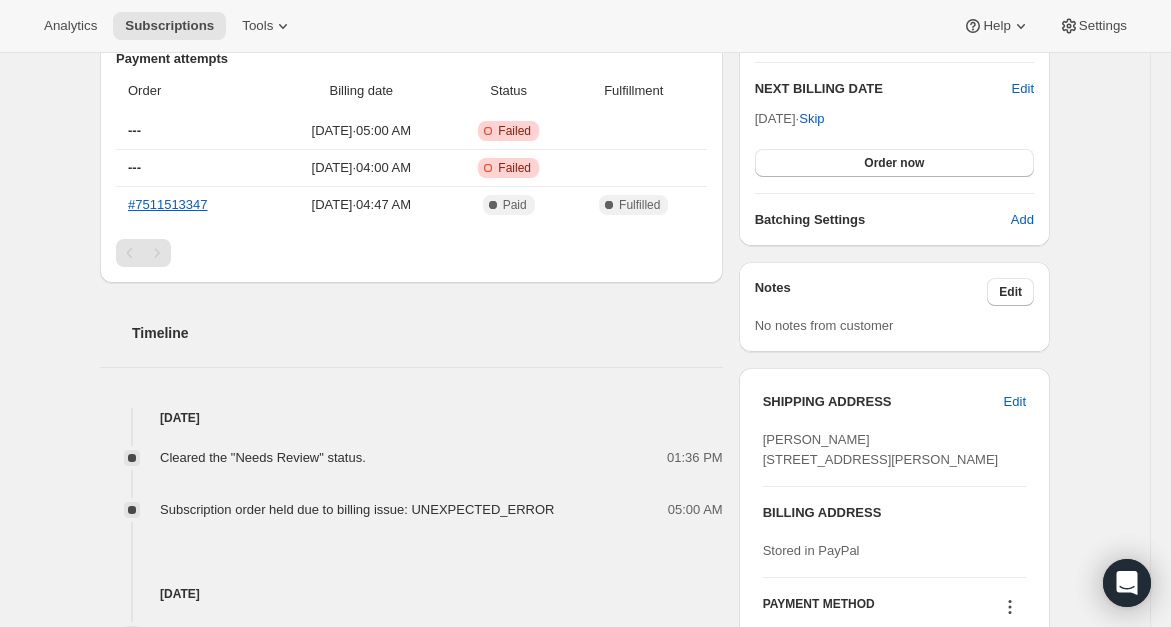 click at bounding box center (157, 253) 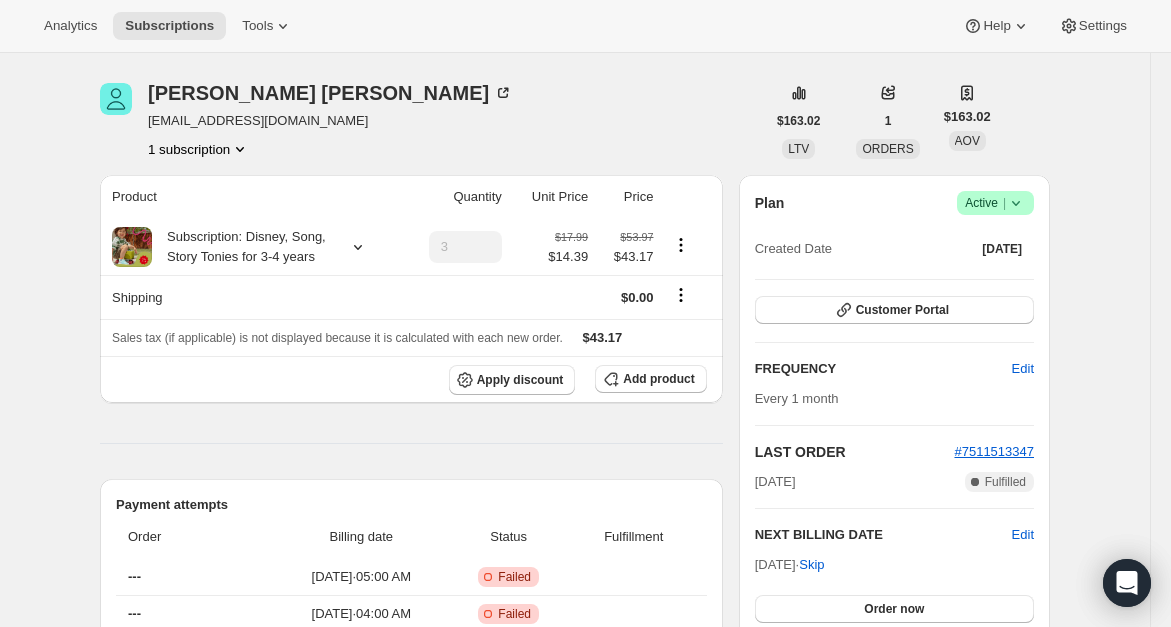 scroll, scrollTop: 63, scrollLeft: 0, axis: vertical 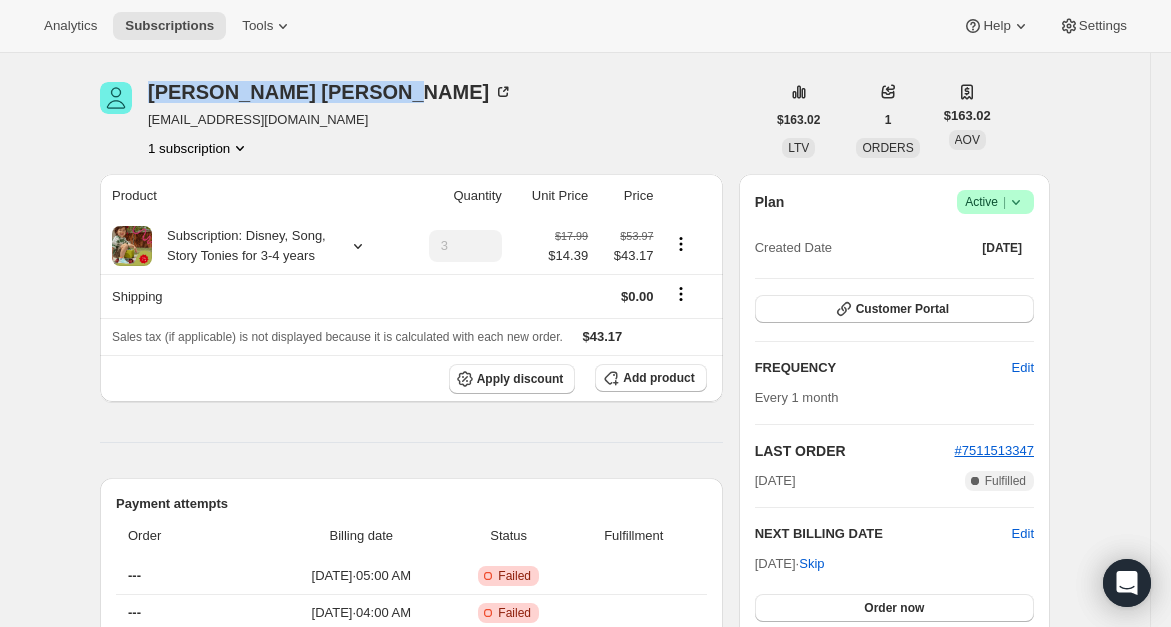 drag, startPoint x: 327, startPoint y: 92, endPoint x: 151, endPoint y: 99, distance: 176.13914 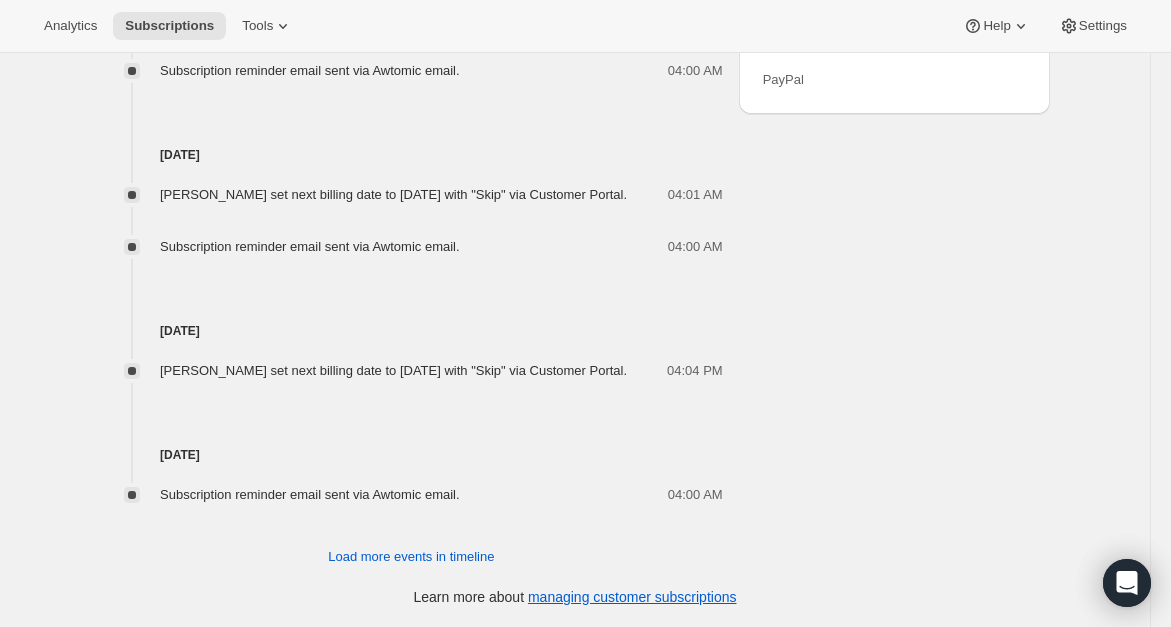 scroll, scrollTop: 1076, scrollLeft: 0, axis: vertical 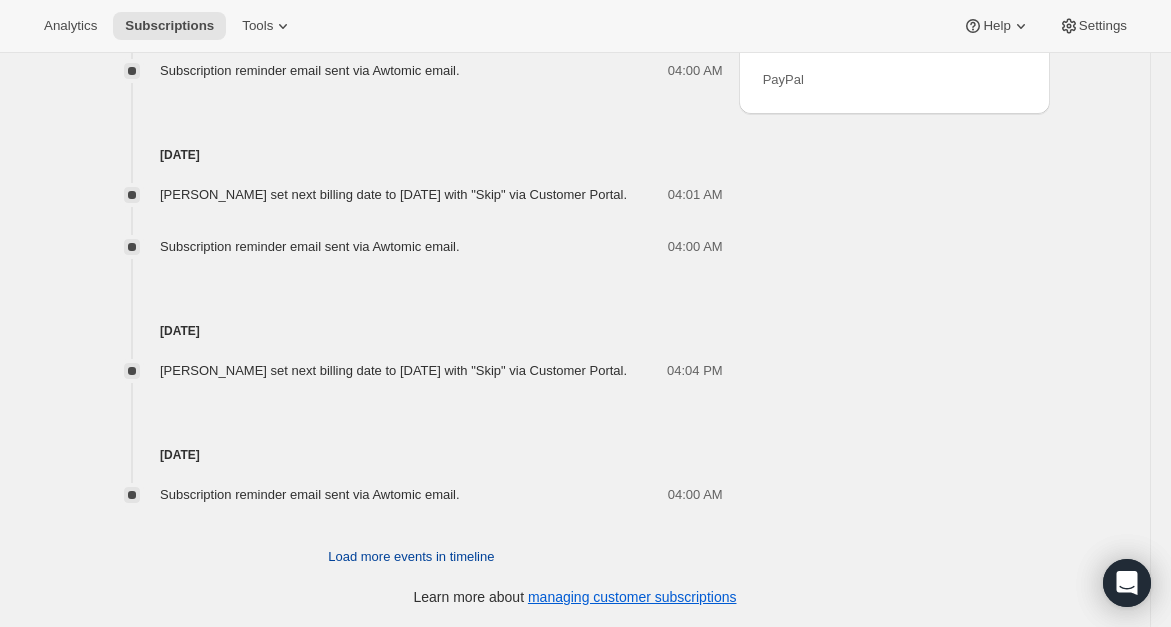 click on "Load more events in timeline" at bounding box center [411, 557] 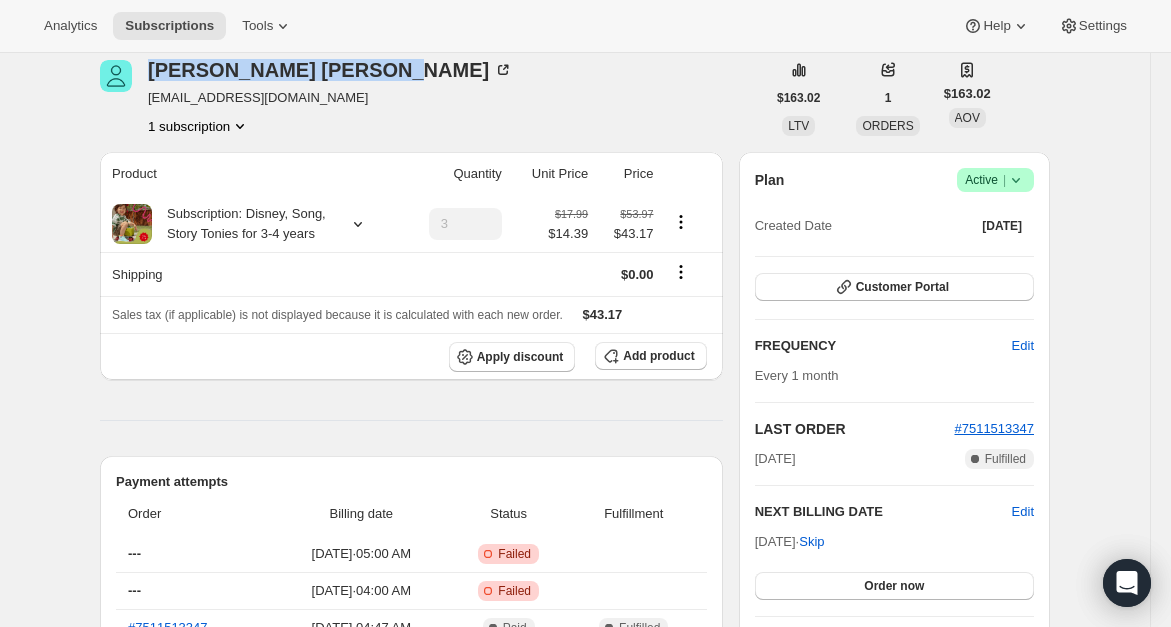 scroll, scrollTop: 0, scrollLeft: 0, axis: both 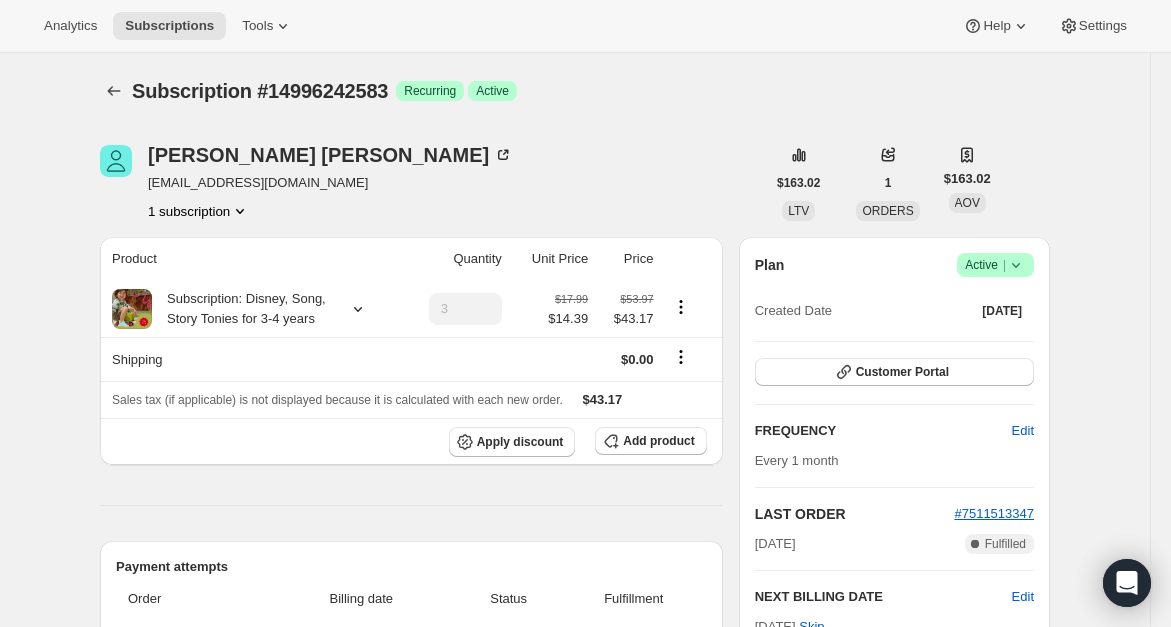 click on "mthrasher2305@gmail.com" at bounding box center [330, 183] 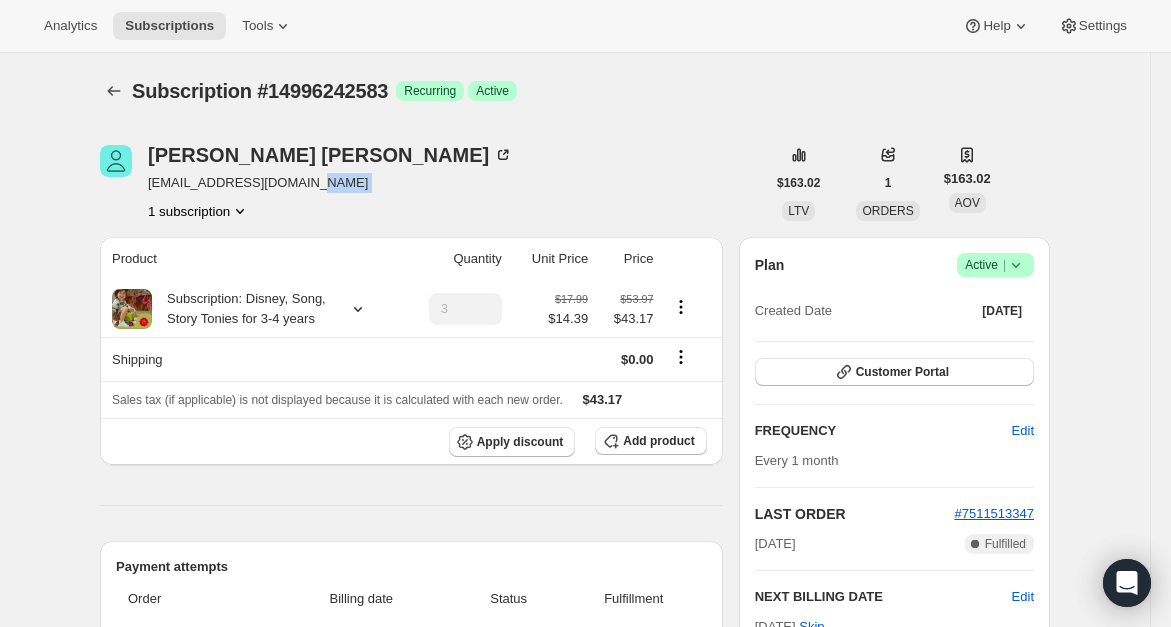 click on "mthrasher2305@gmail.com" at bounding box center (330, 183) 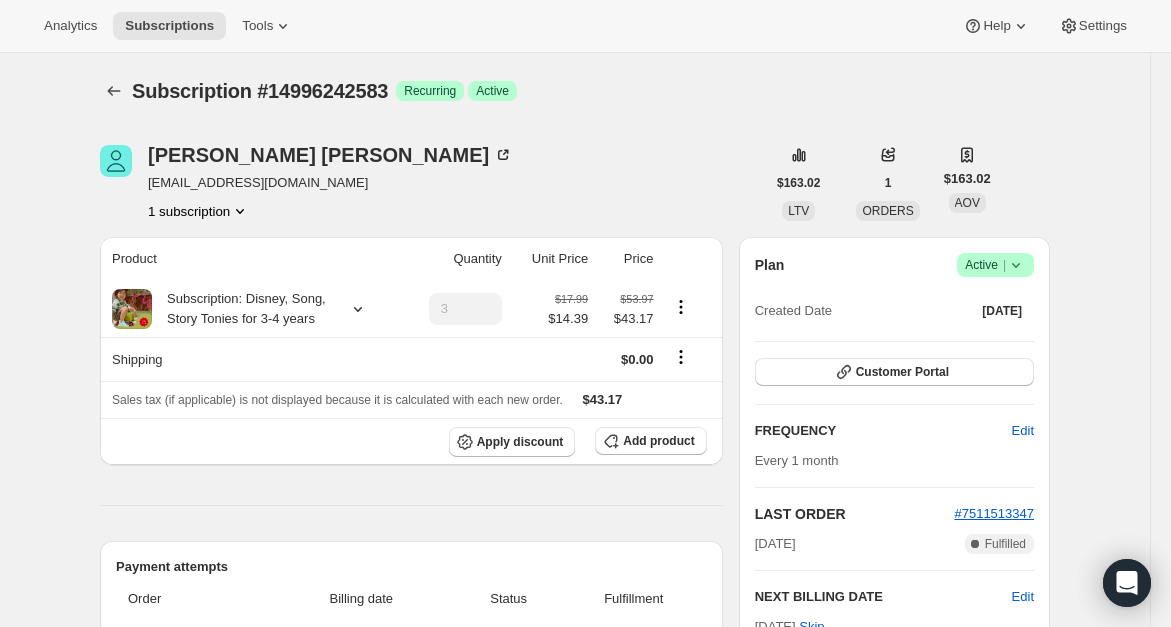 click on "mthrasher2305@gmail.com" at bounding box center (330, 183) 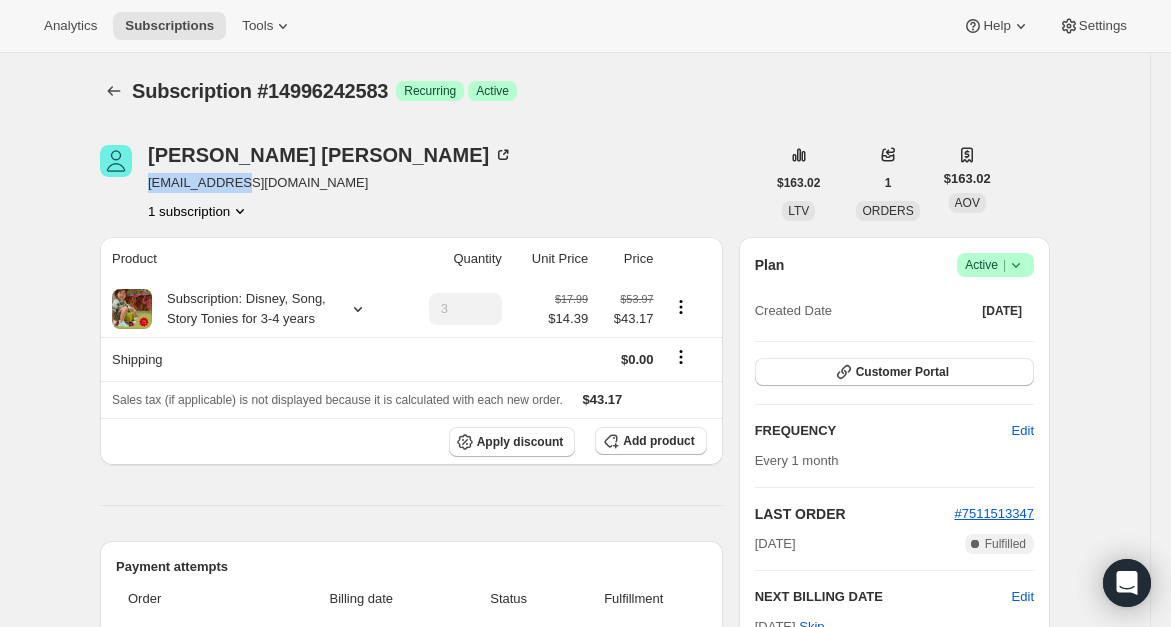 click on "mthrasher2305@gmail.com" at bounding box center (330, 183) 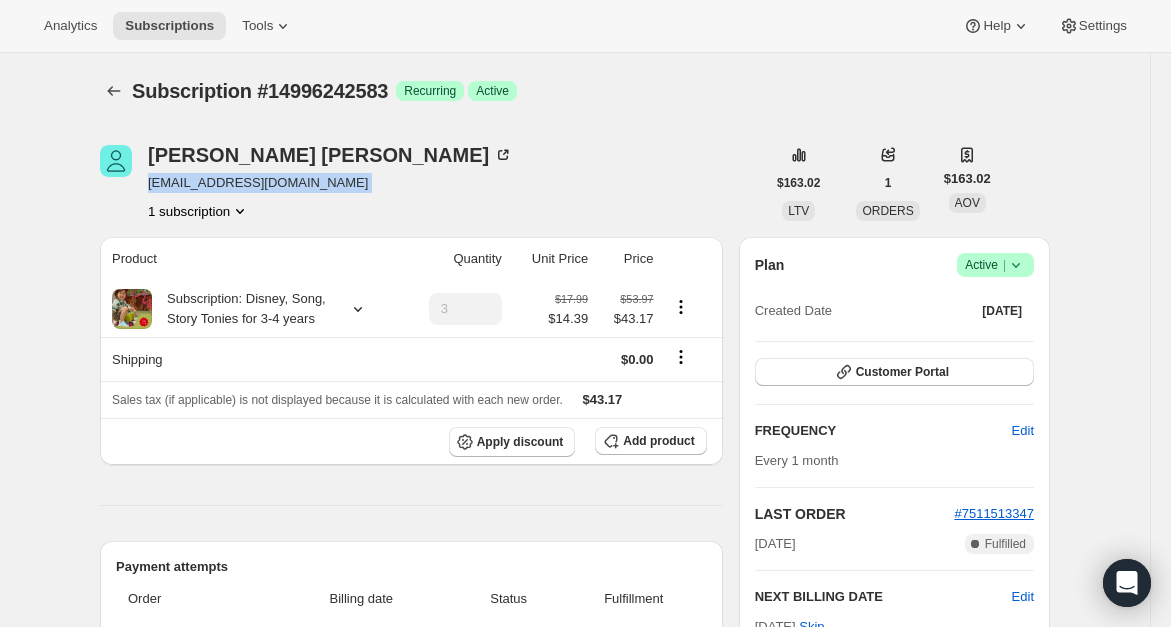 click on "mthrasher2305@gmail.com" at bounding box center (330, 183) 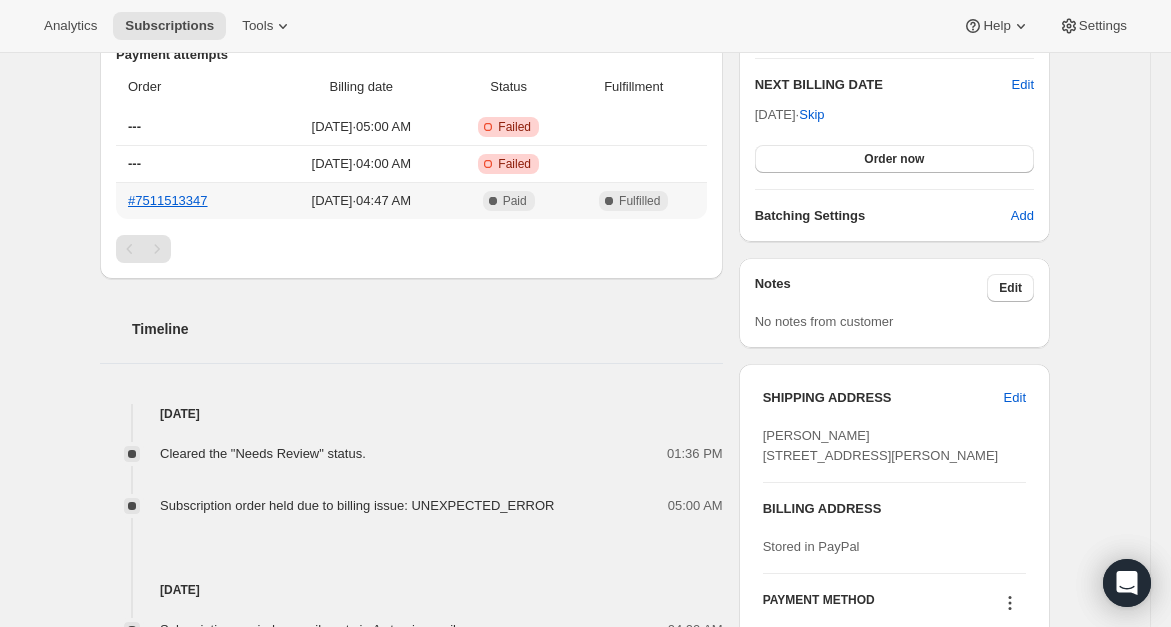 scroll, scrollTop: 552, scrollLeft: 0, axis: vertical 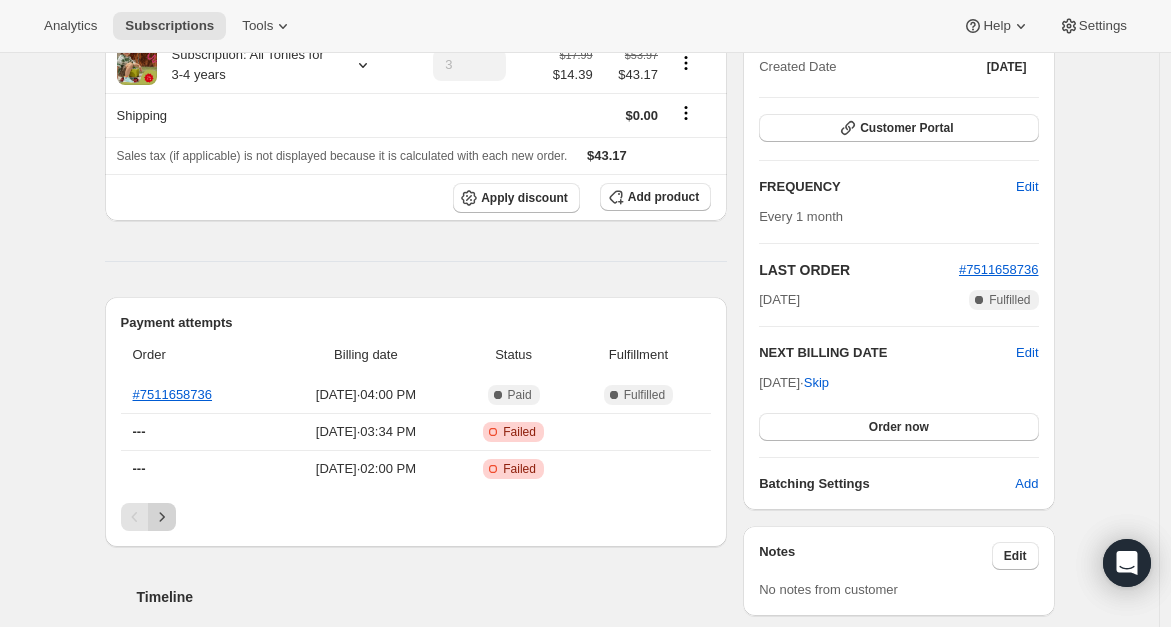 click 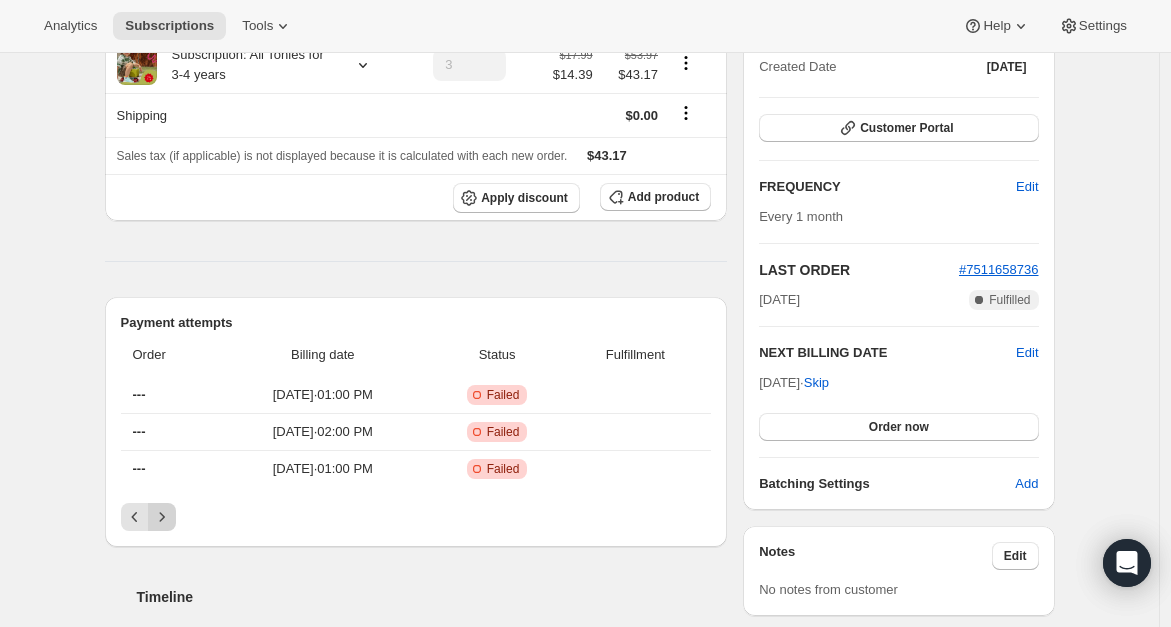 click 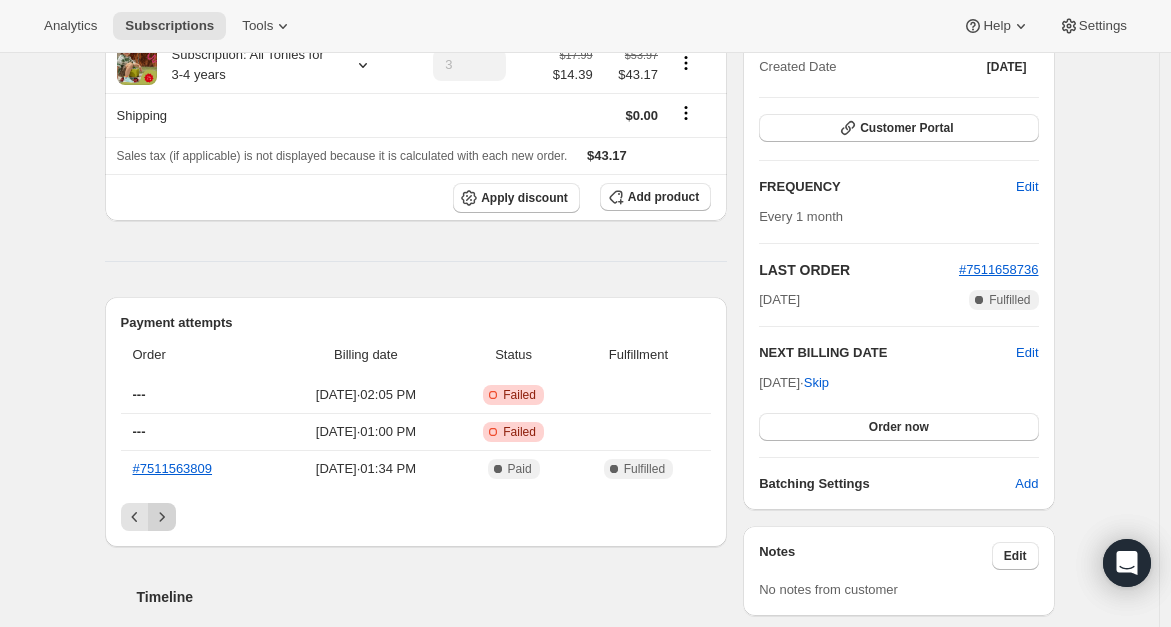 click 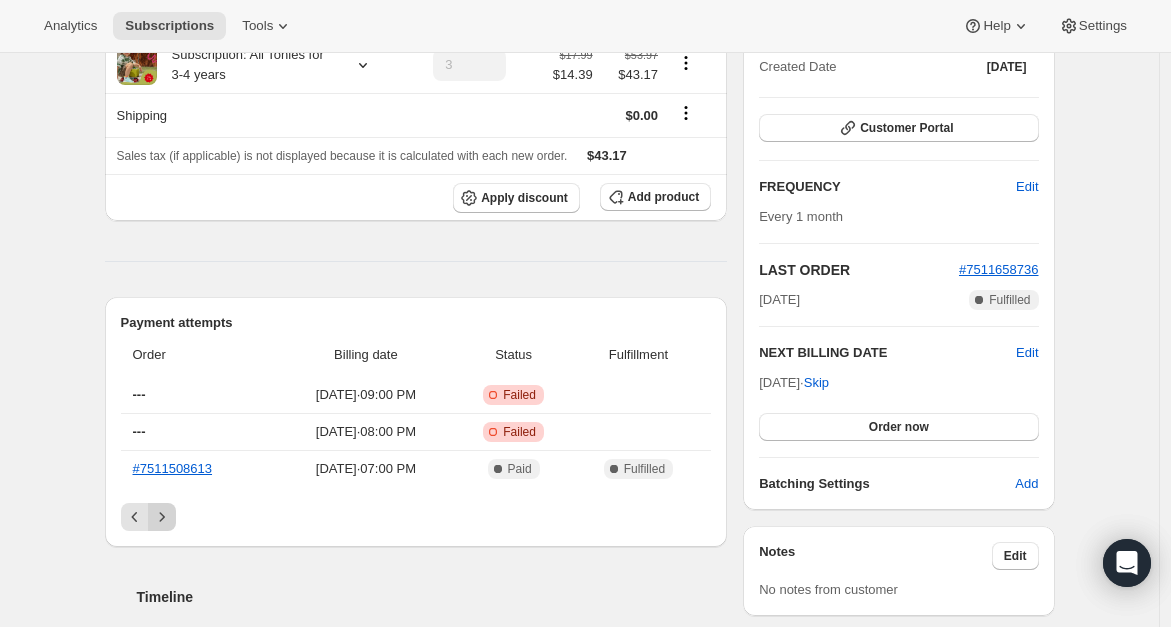 click 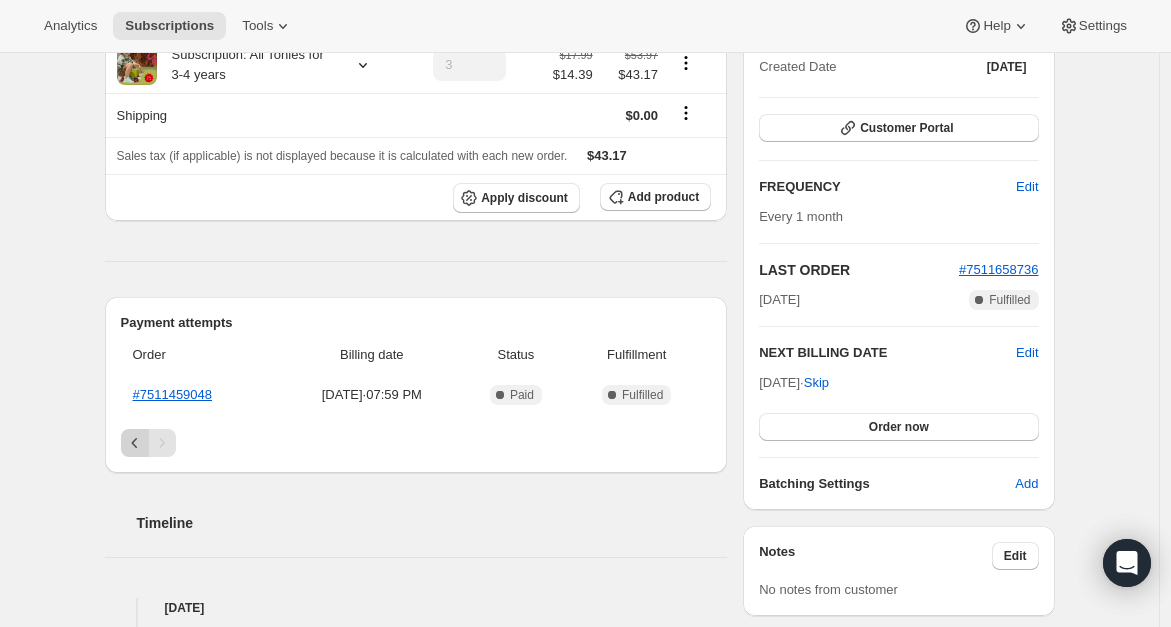 click 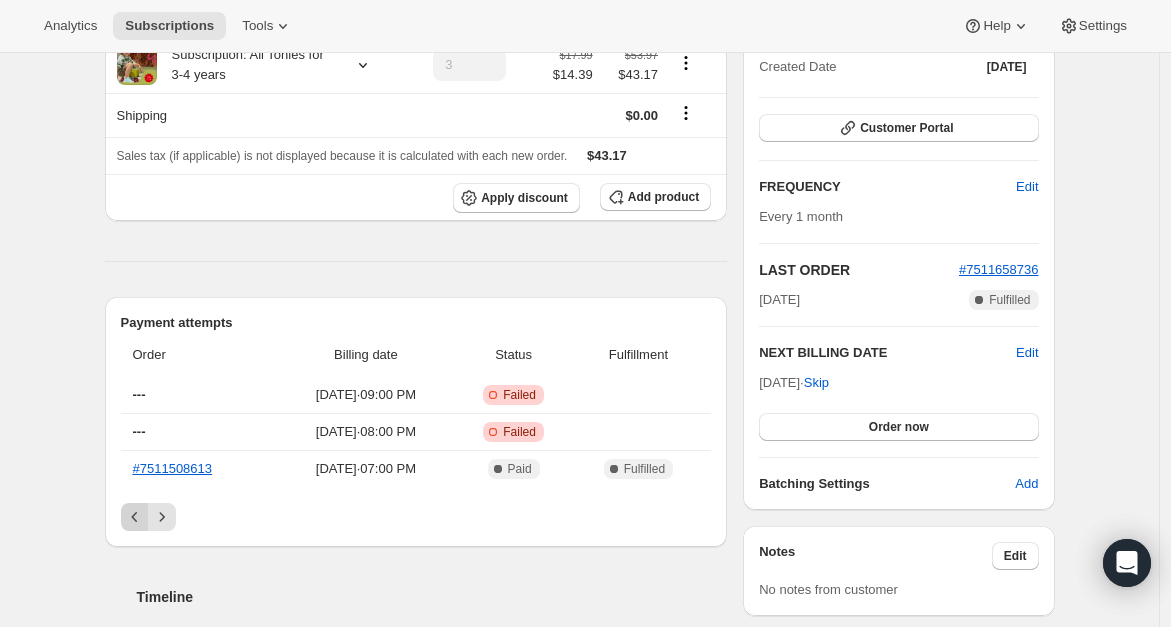 click at bounding box center [135, 517] 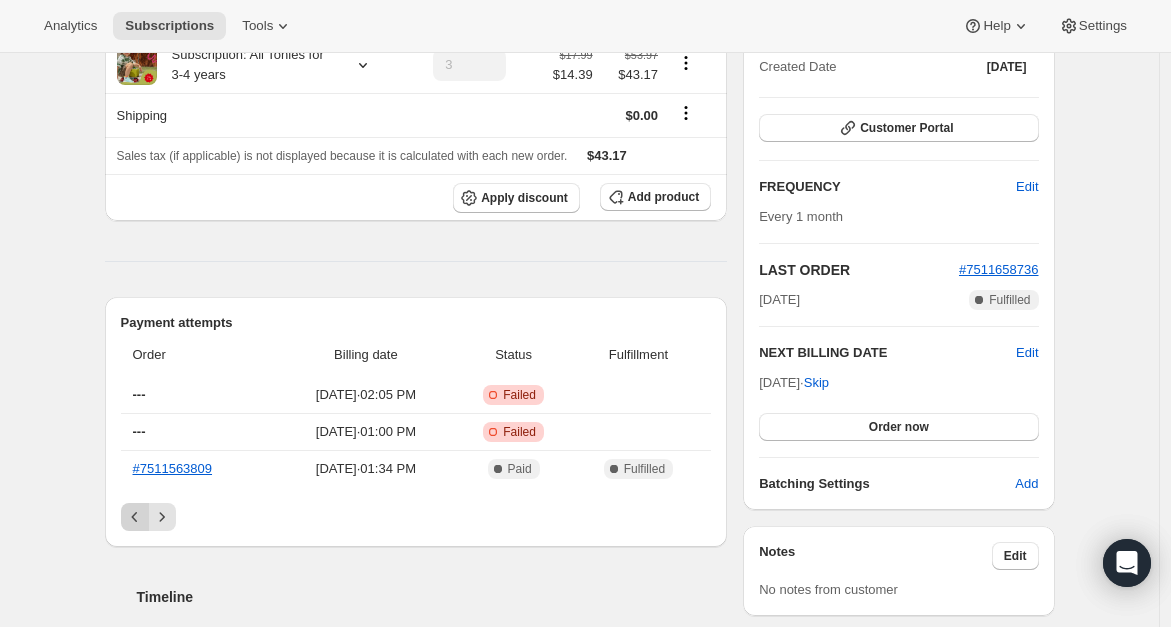click at bounding box center (135, 517) 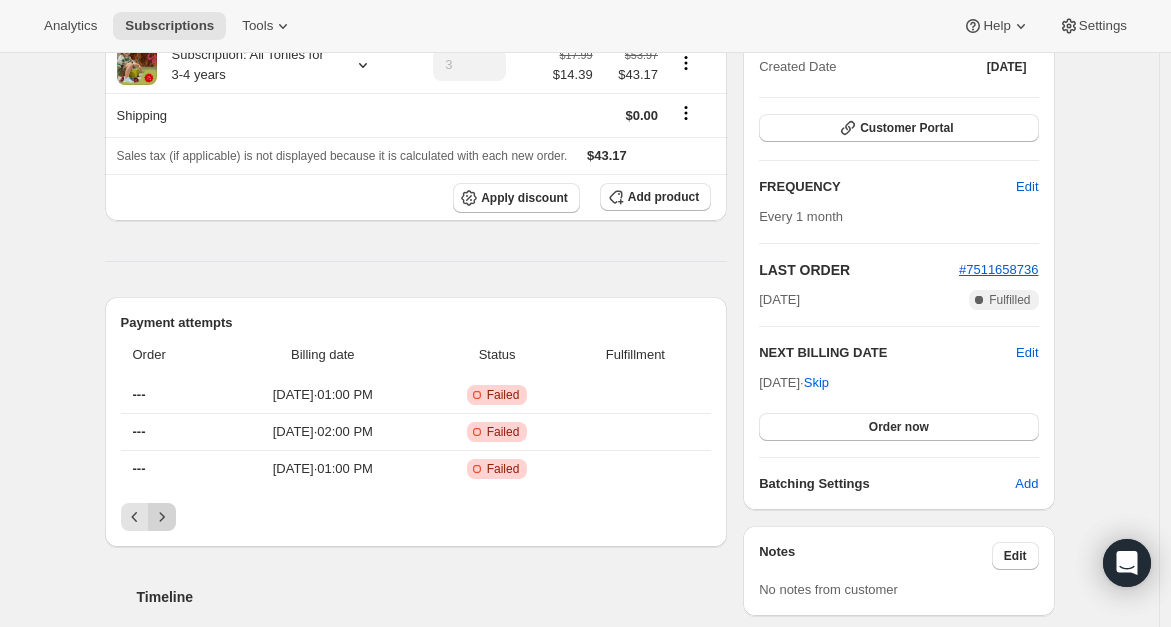 click 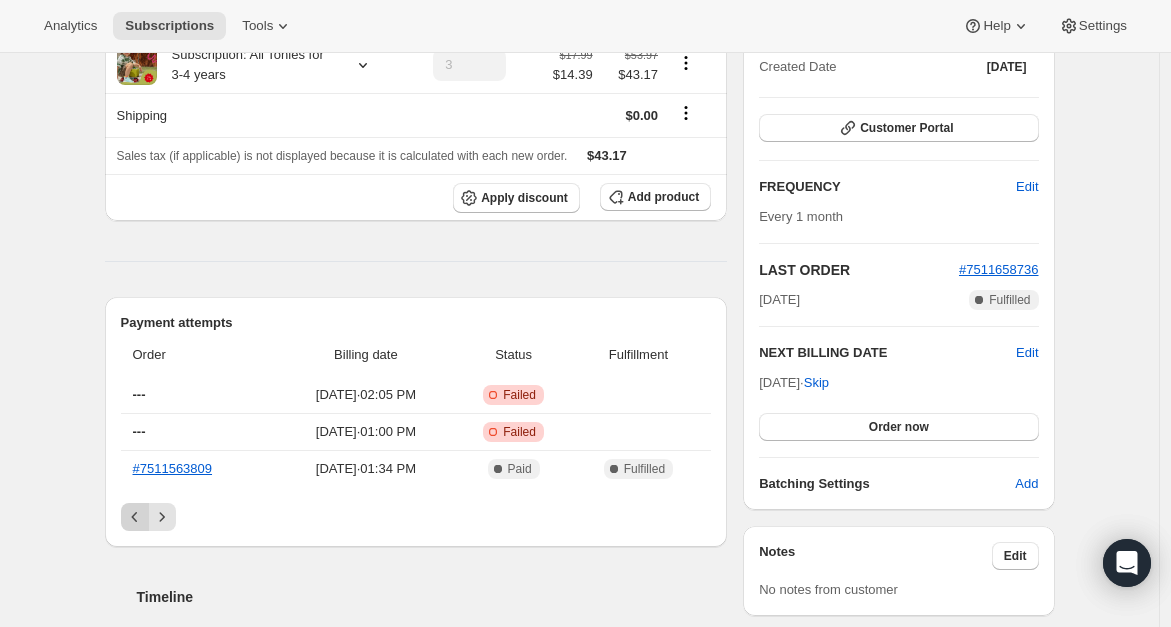 click 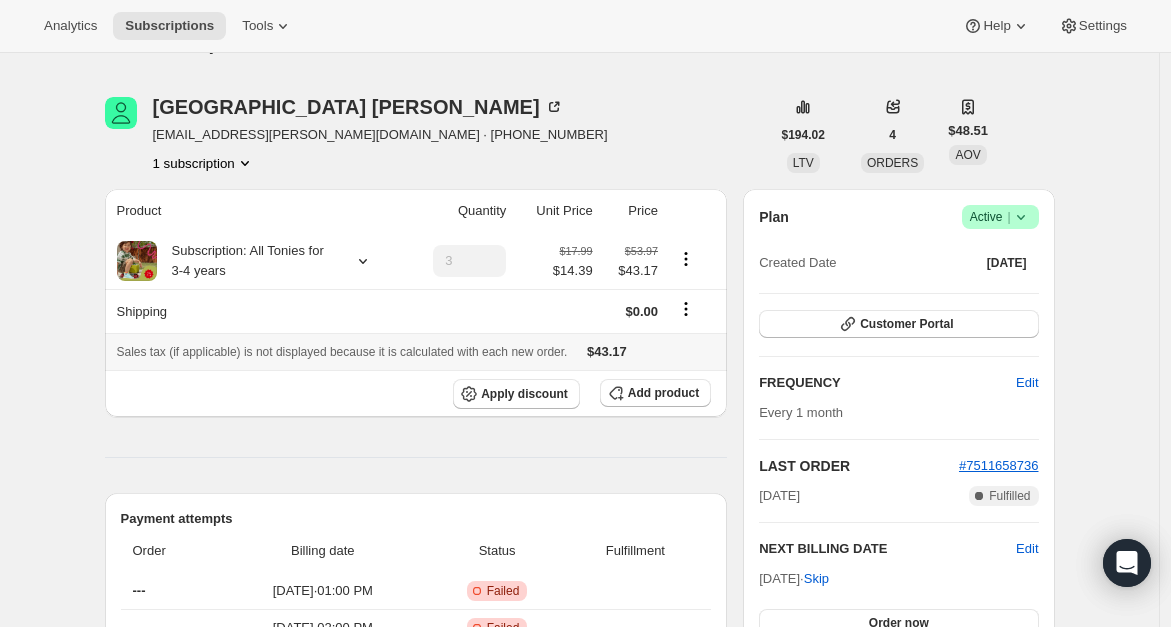 scroll, scrollTop: 0, scrollLeft: 0, axis: both 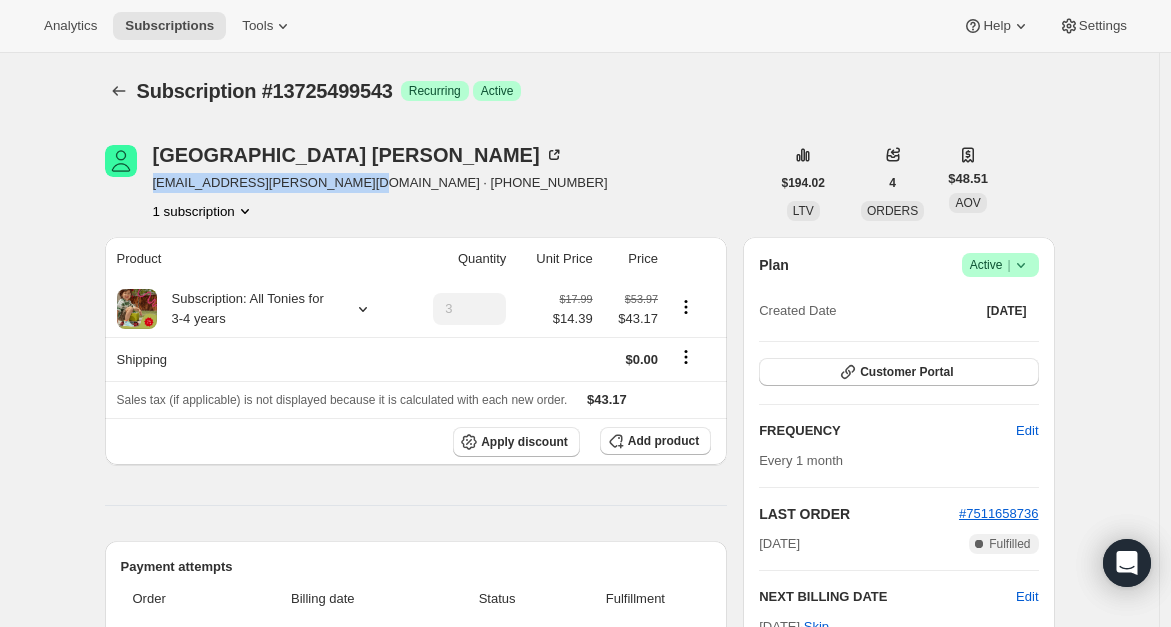 drag, startPoint x: 344, startPoint y: 186, endPoint x: 157, endPoint y: 188, distance: 187.0107 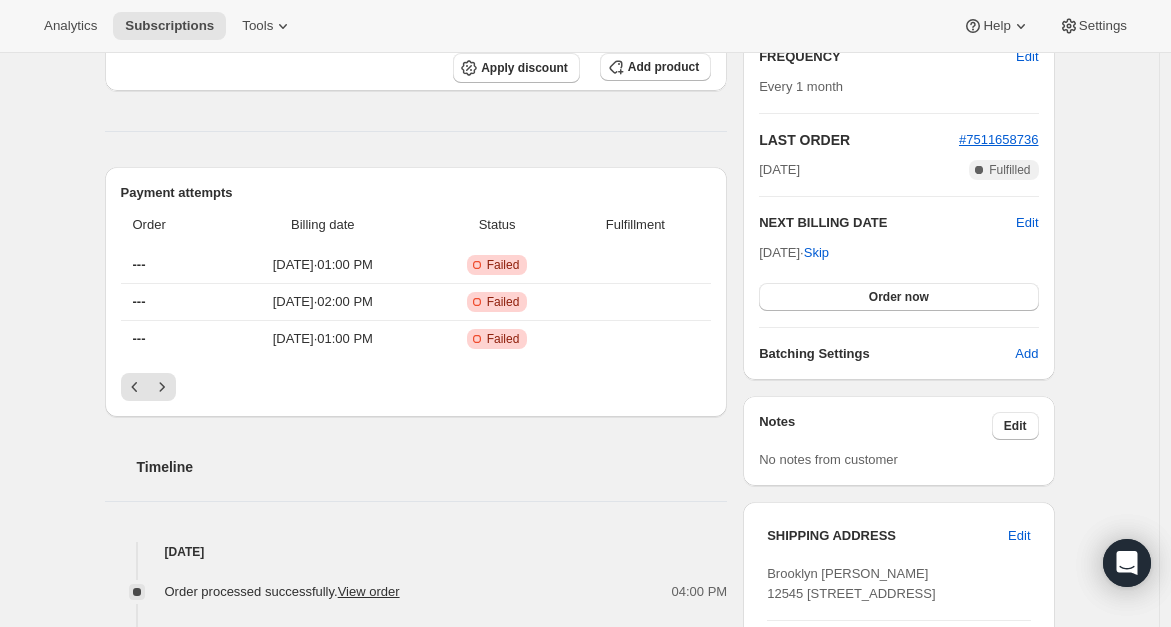 scroll, scrollTop: 385, scrollLeft: 0, axis: vertical 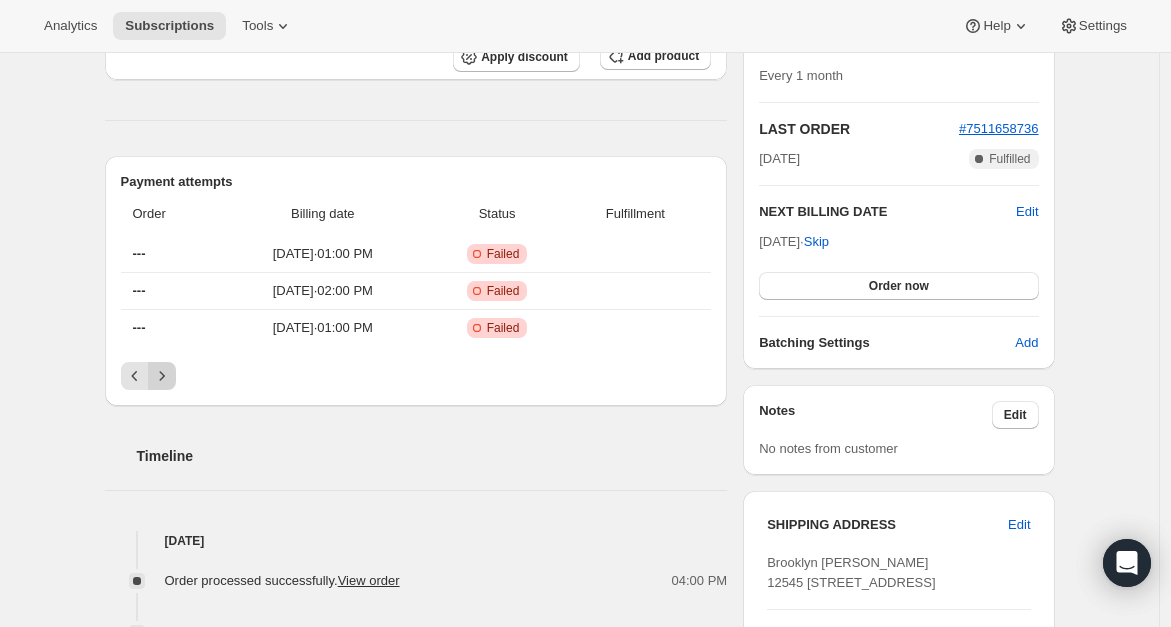 click 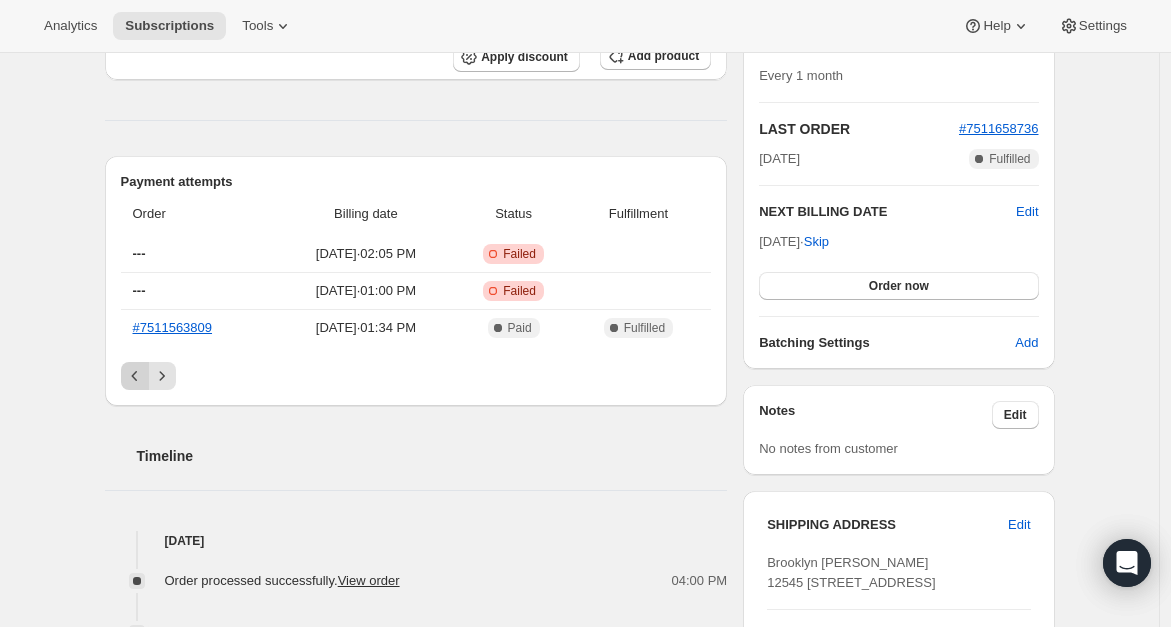 click 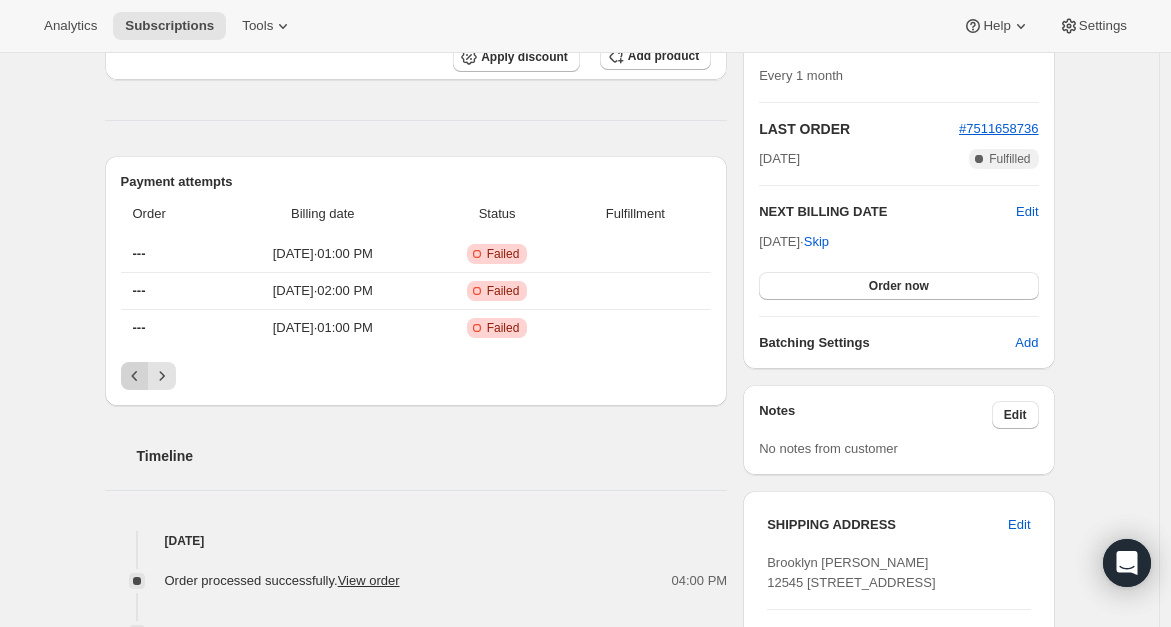 click 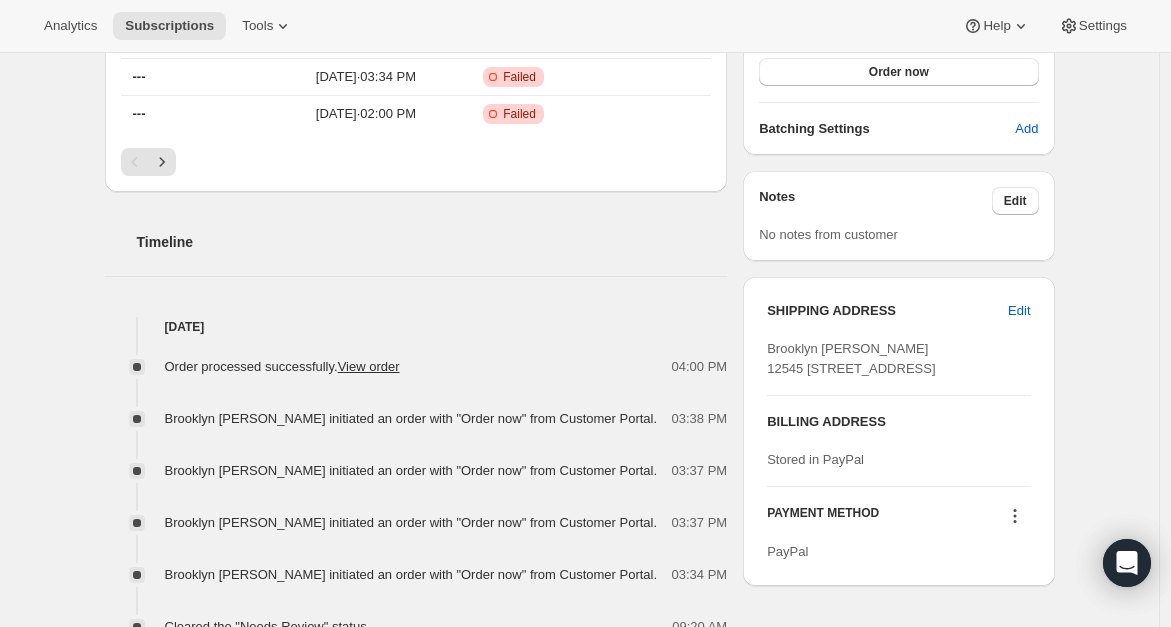 scroll, scrollTop: 600, scrollLeft: 0, axis: vertical 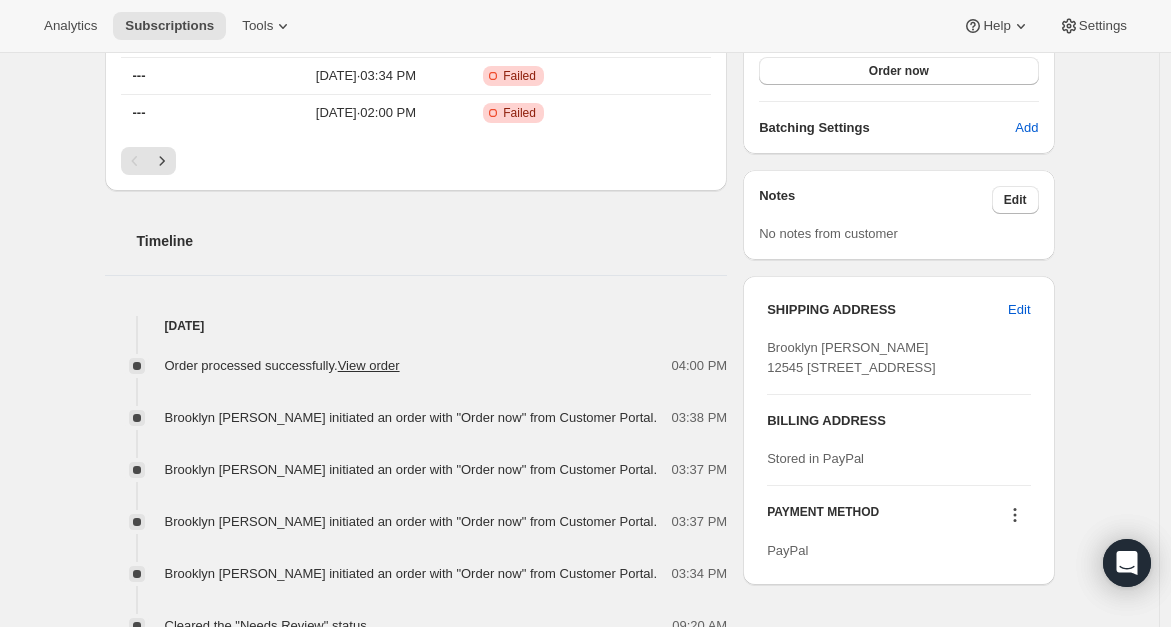 click on "Payment attempts Order Billing date Status Fulfillment #7511658736 [DATE]  ·  04:00 PM  Complete Paid  Complete Fulfilled --- [DATE]  ·  03:34 PM Critical Incomplete Failed --- [DATE]  ·  02:00 PM Critical Incomplete Failed" at bounding box center [416, 66] 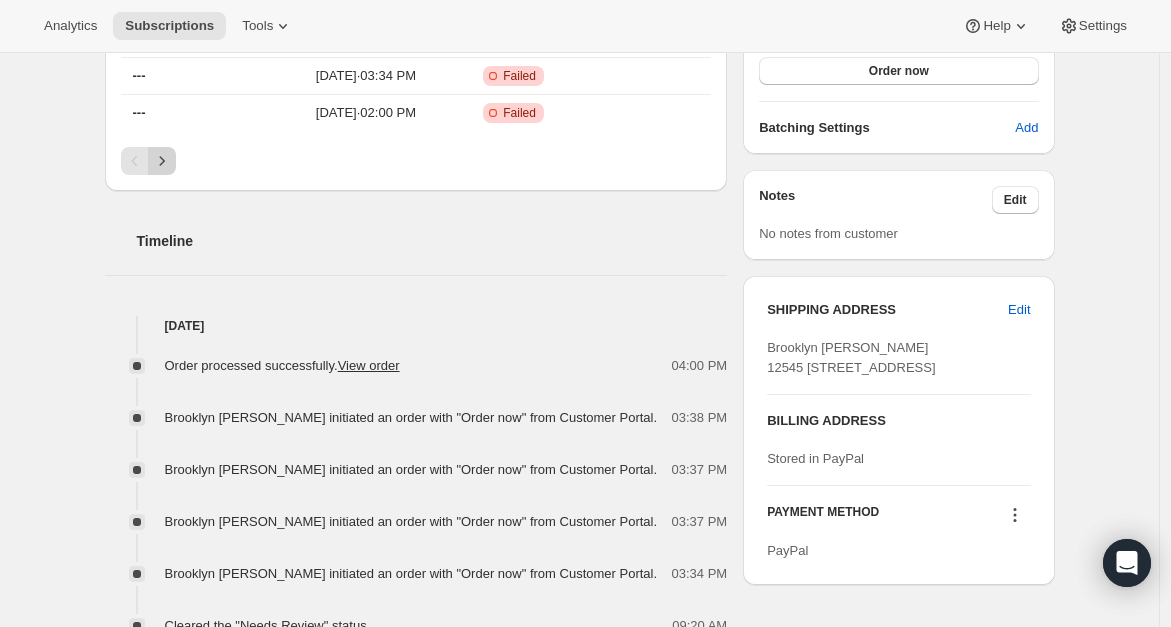click 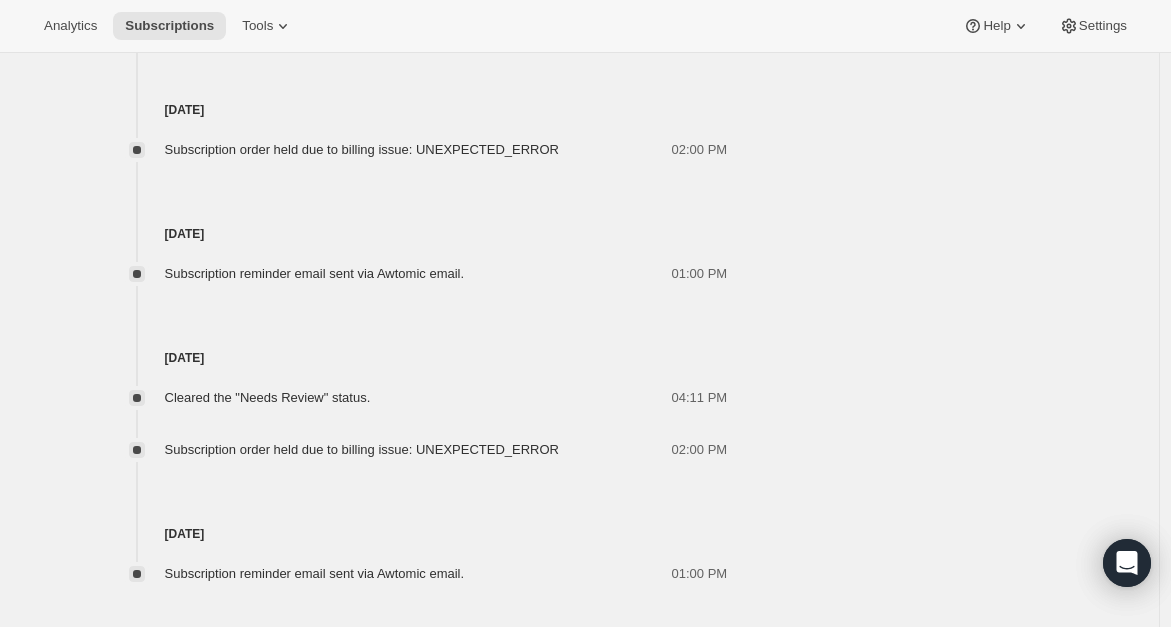 scroll, scrollTop: 1276, scrollLeft: 0, axis: vertical 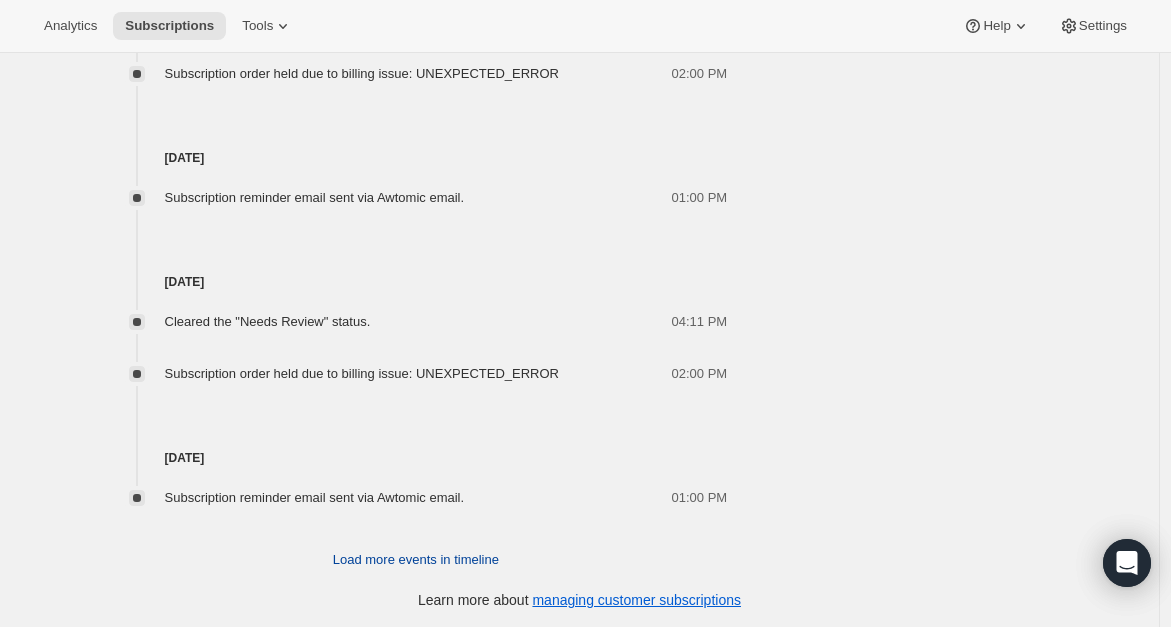 click on "Load more events in timeline" at bounding box center (416, 560) 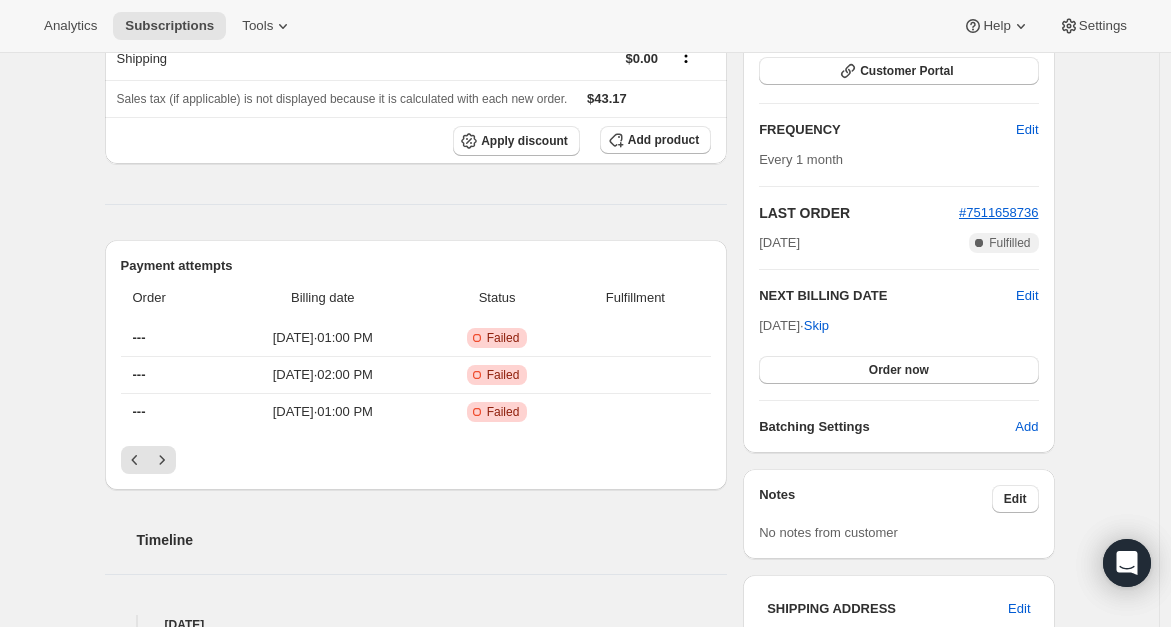 scroll, scrollTop: 302, scrollLeft: 0, axis: vertical 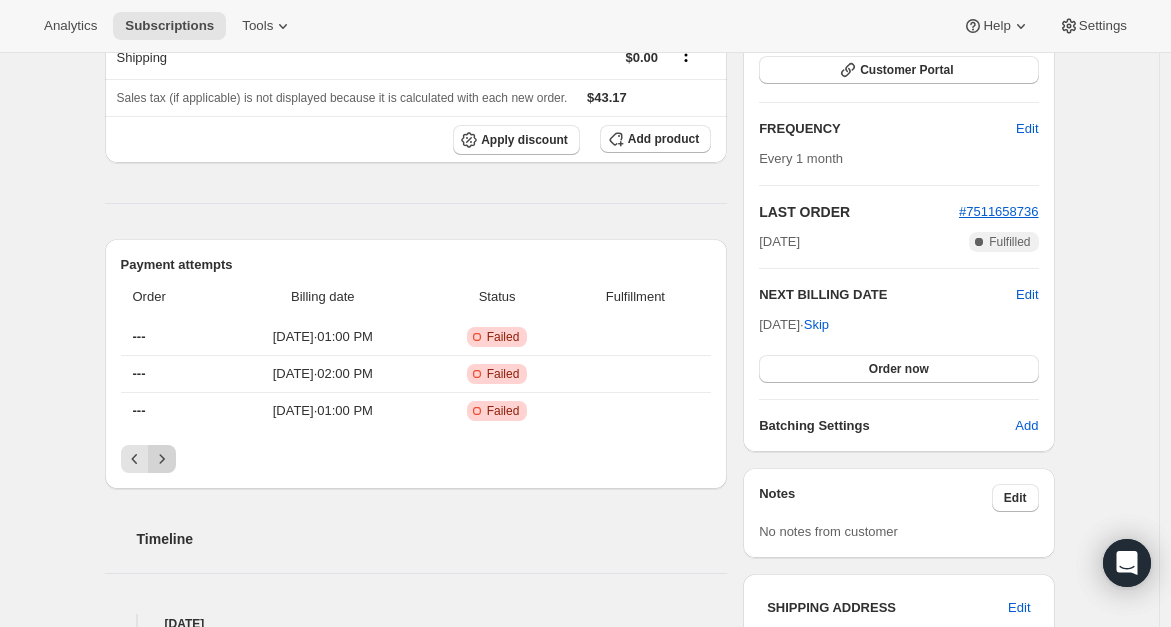 click 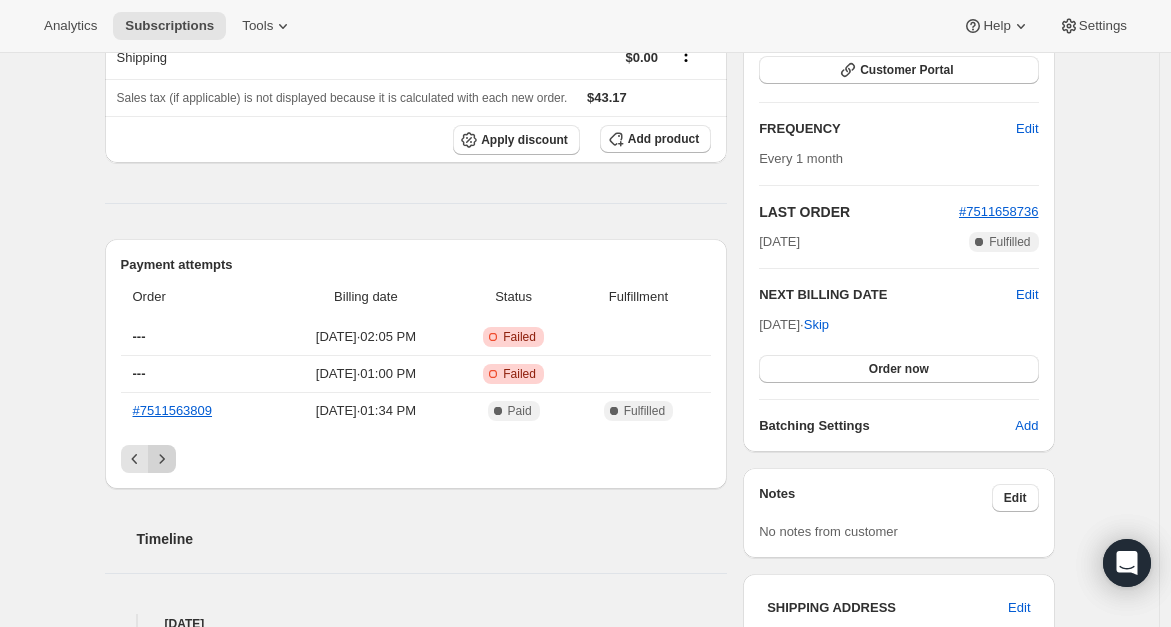 click 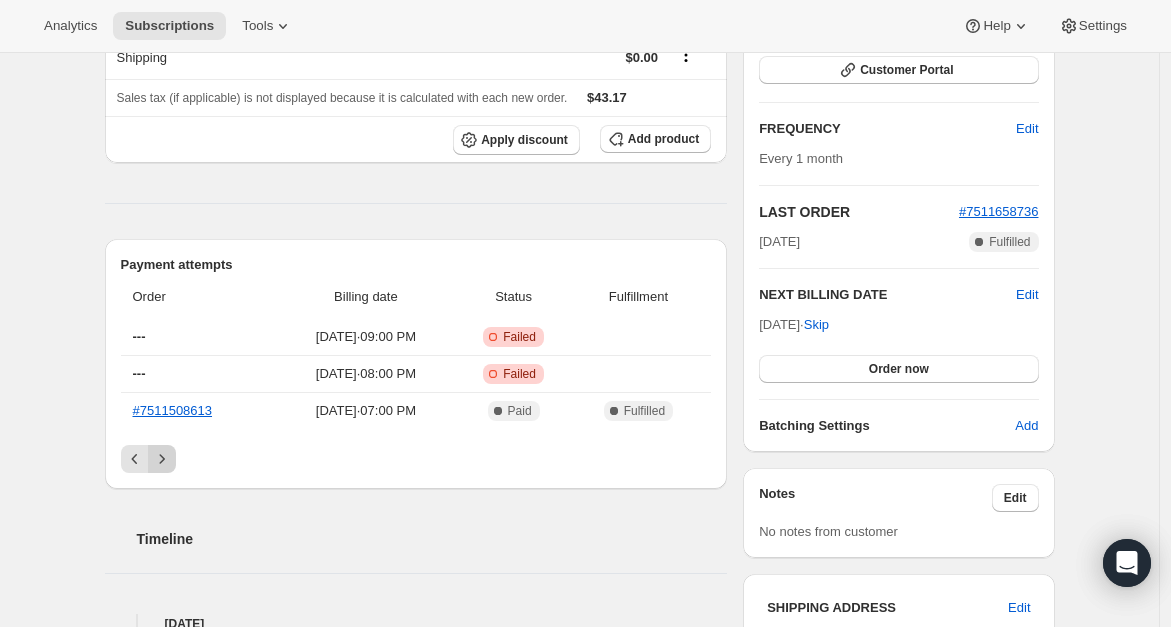 click 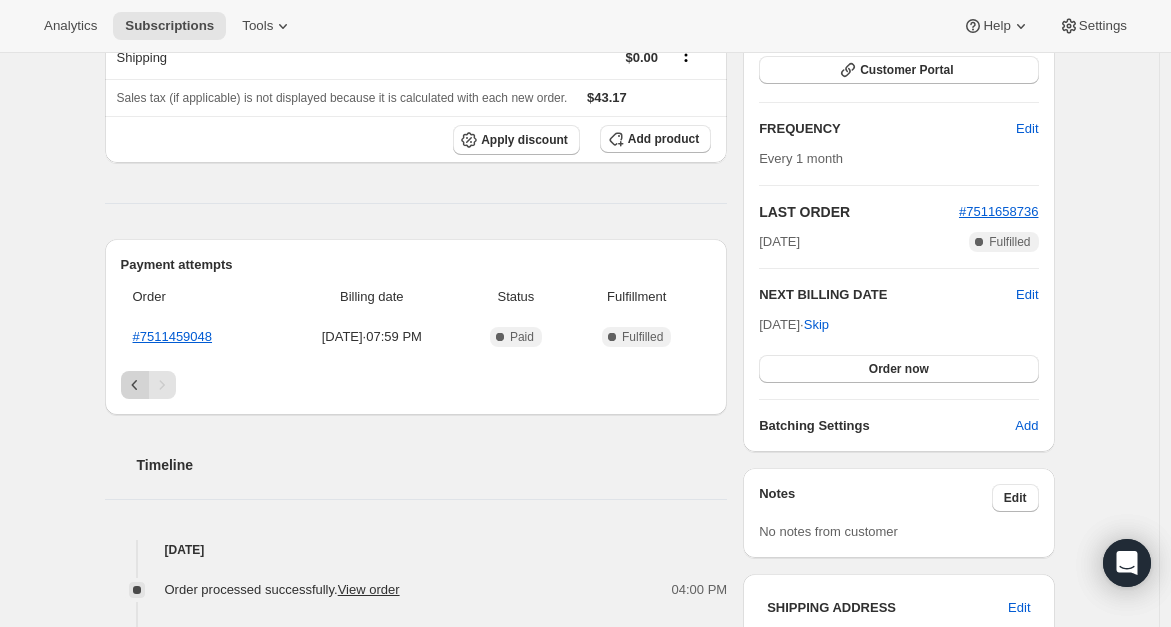 click 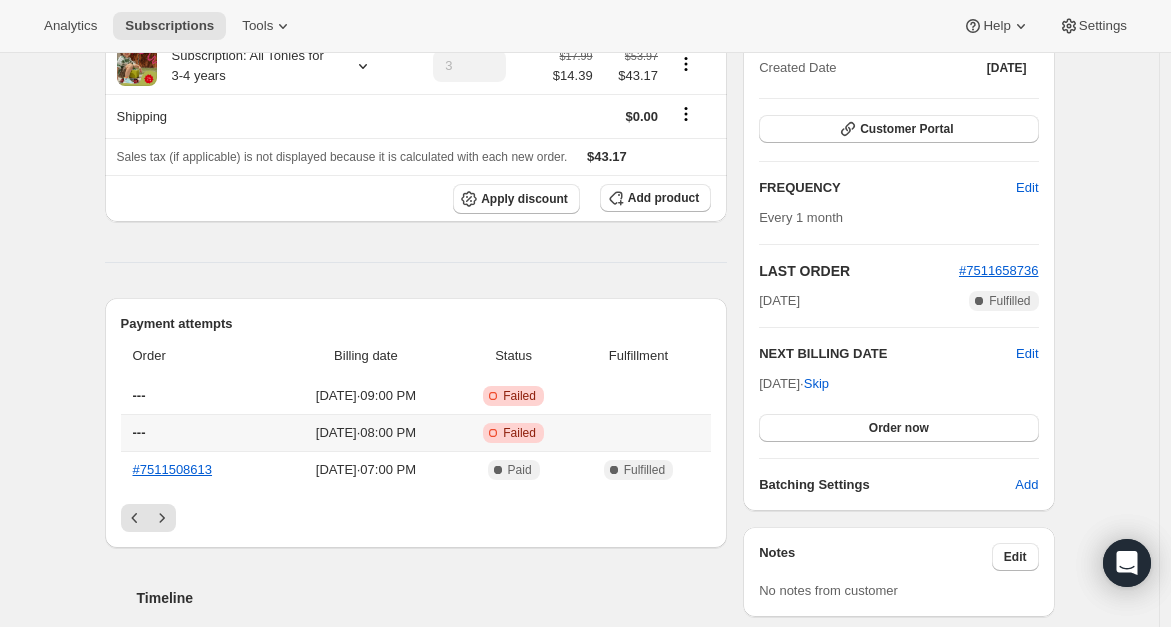 scroll, scrollTop: 244, scrollLeft: 0, axis: vertical 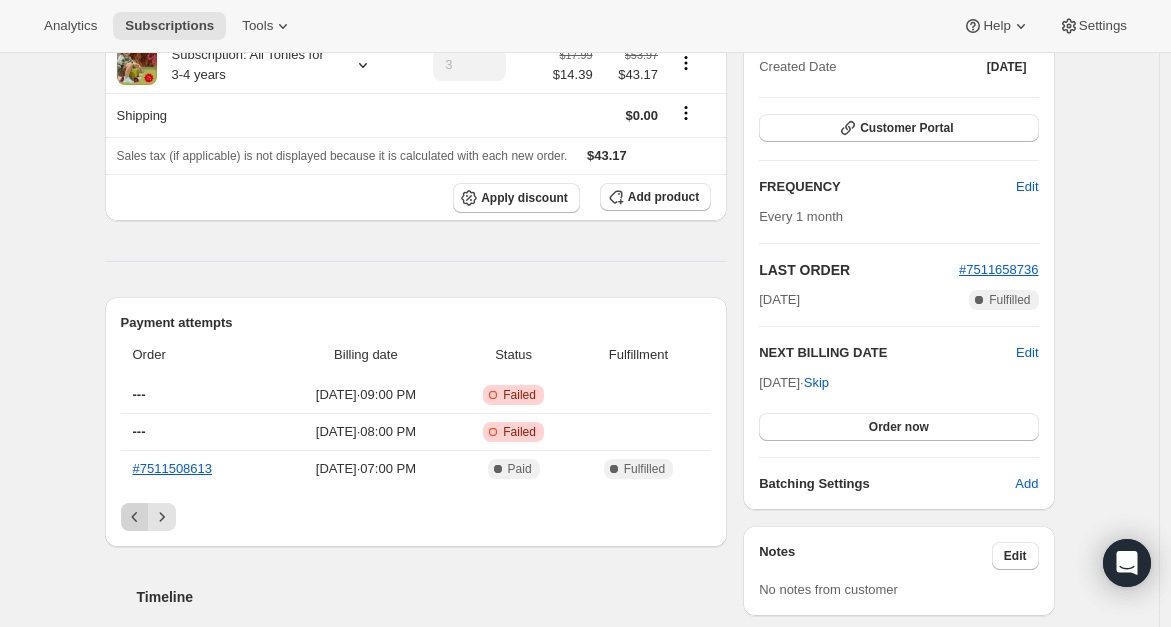 click 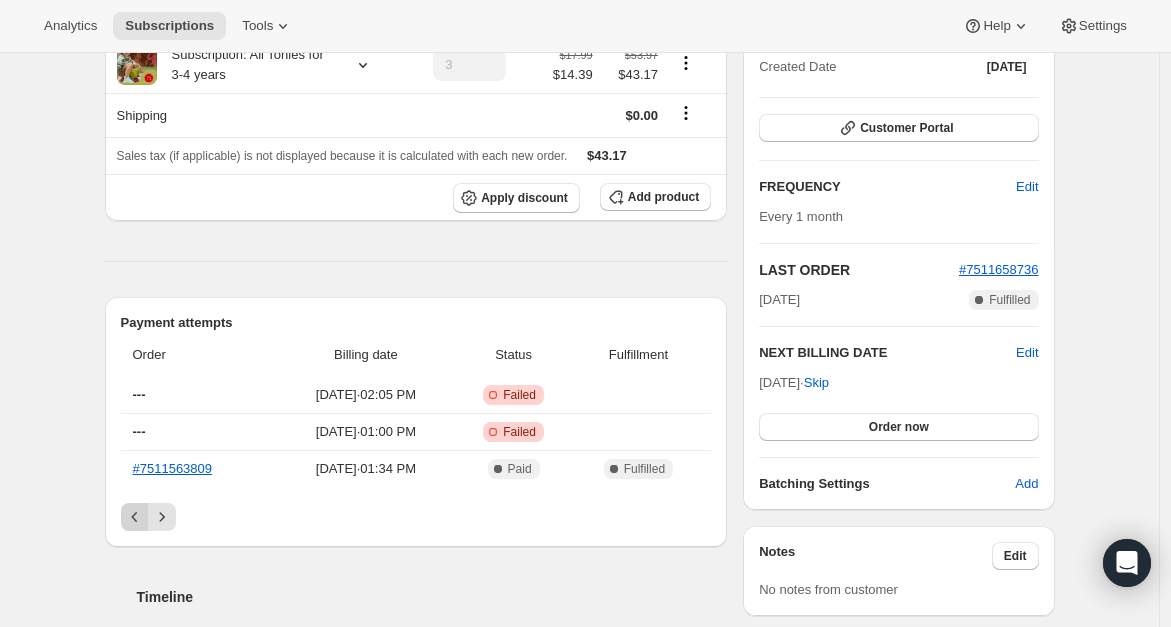 click 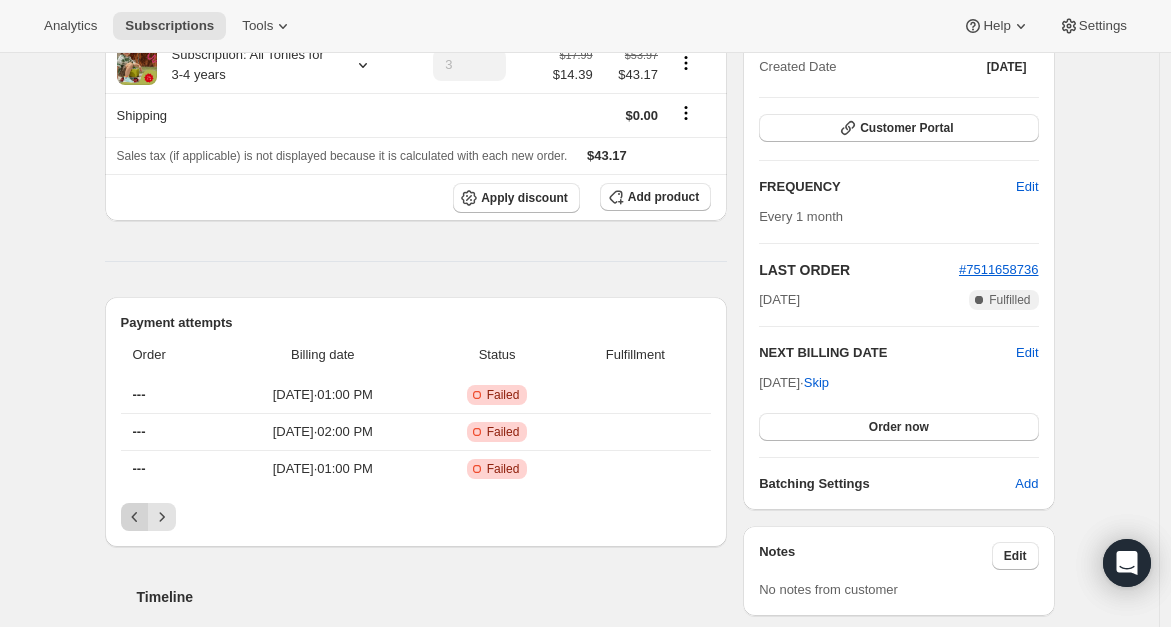 click 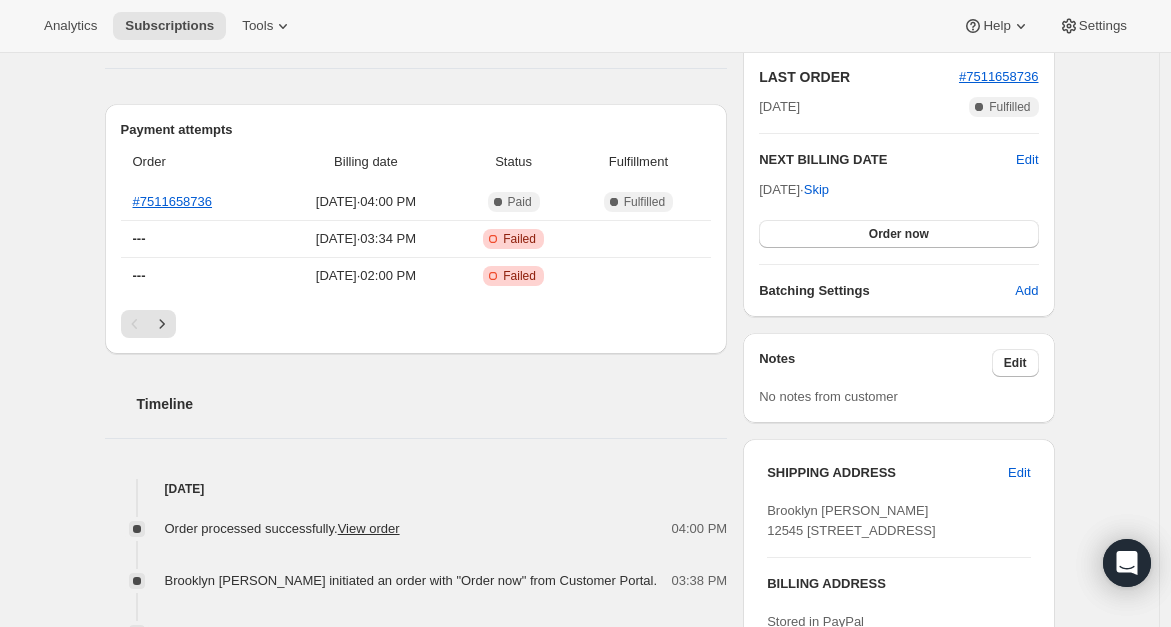 scroll, scrollTop: 450, scrollLeft: 0, axis: vertical 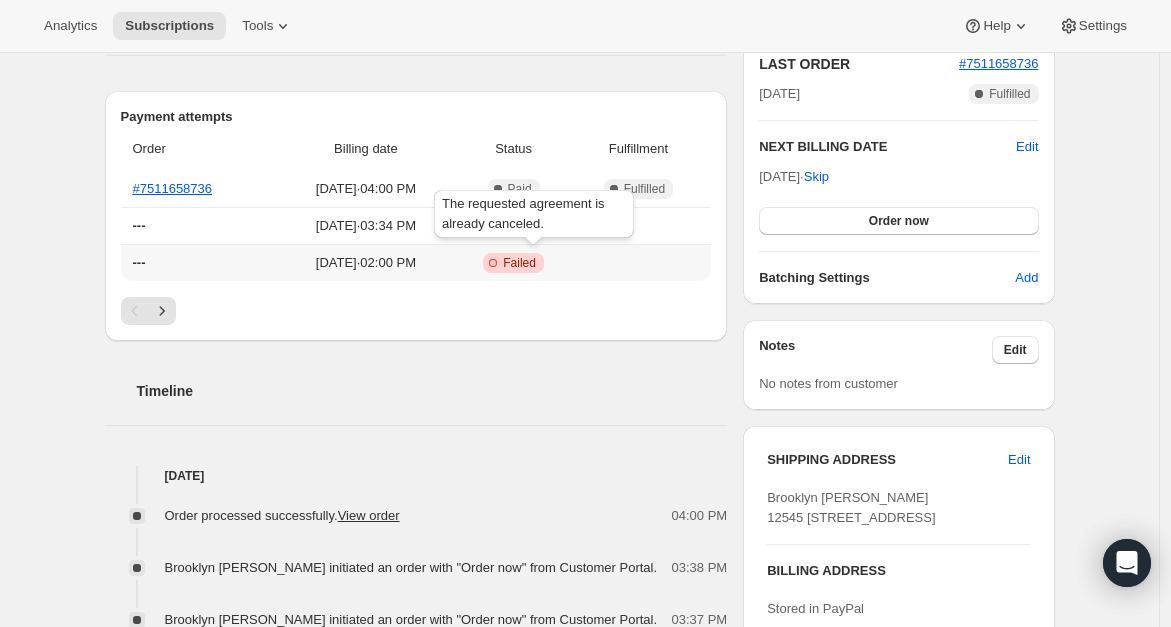 click on "Failed" at bounding box center (519, 263) 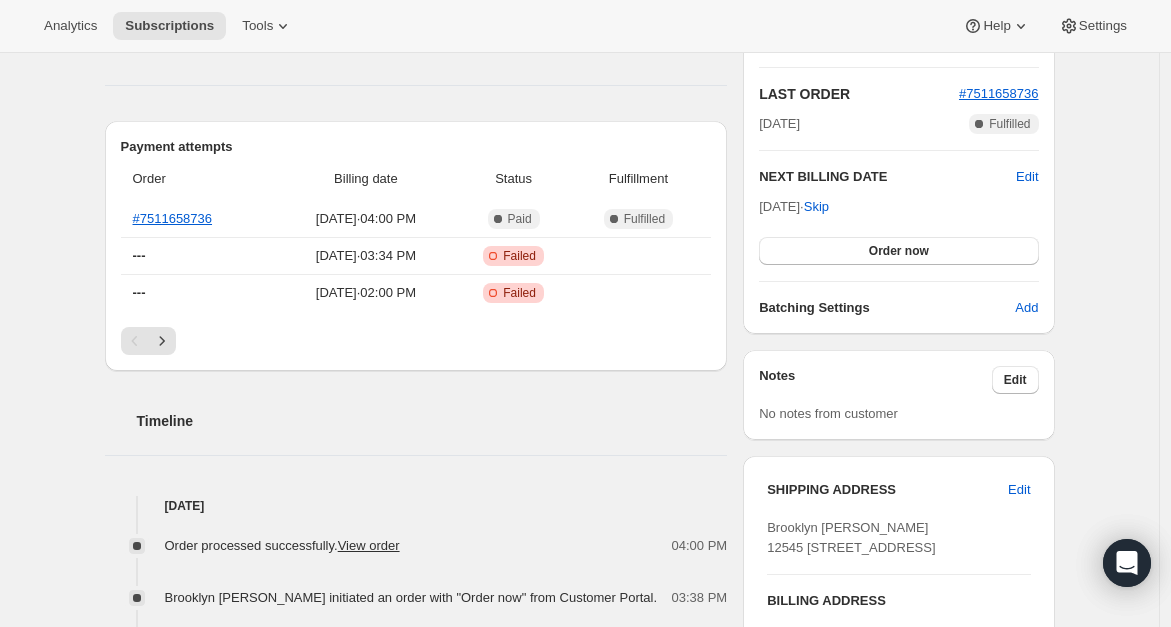 scroll, scrollTop: 422, scrollLeft: 0, axis: vertical 